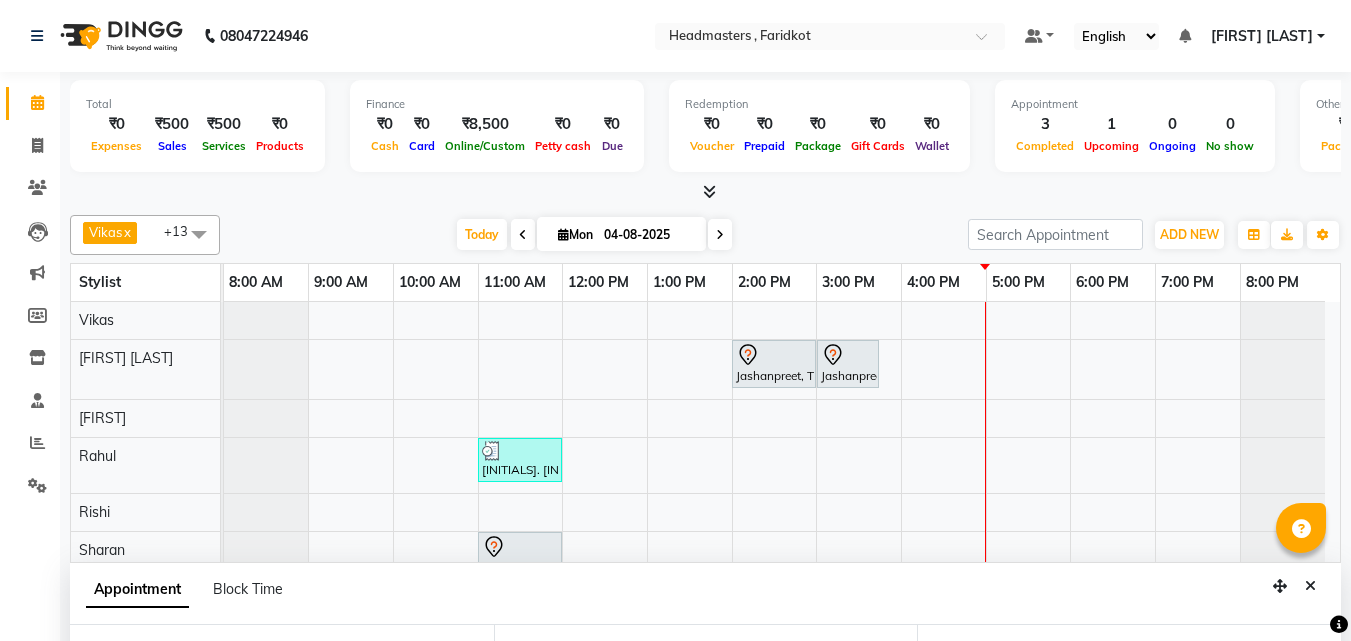 select on "[POSTAL_CODE]" 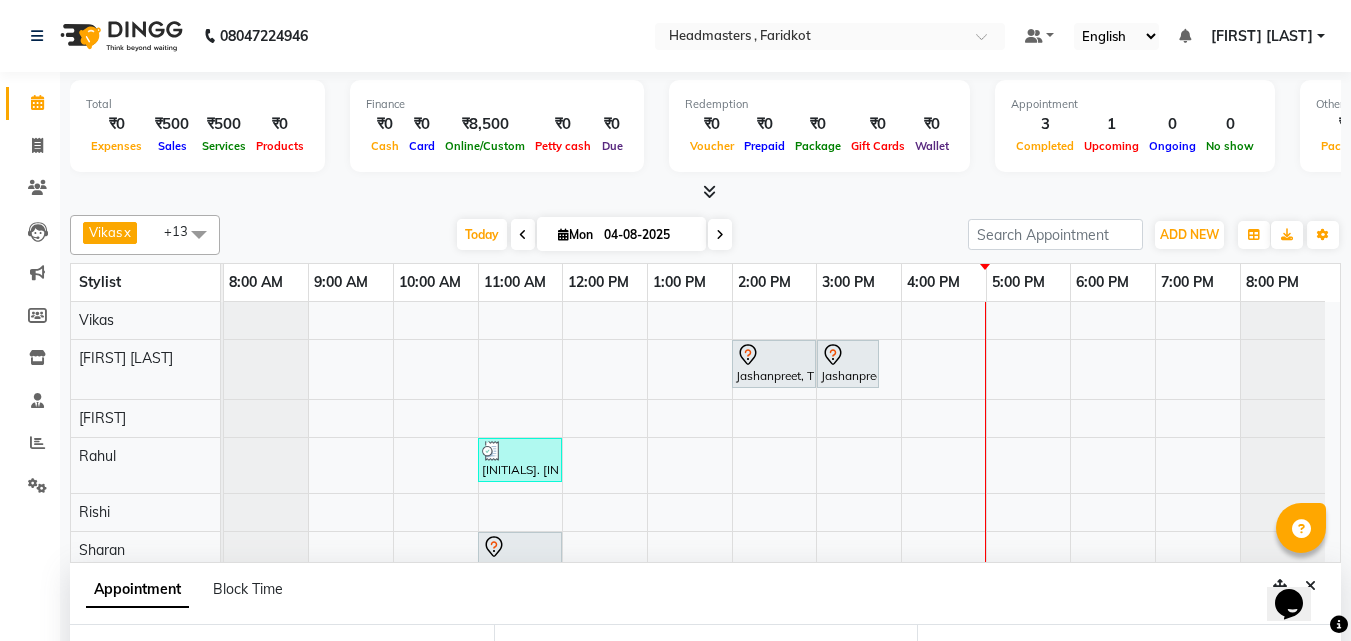 scroll, scrollTop: 0, scrollLeft: 0, axis: both 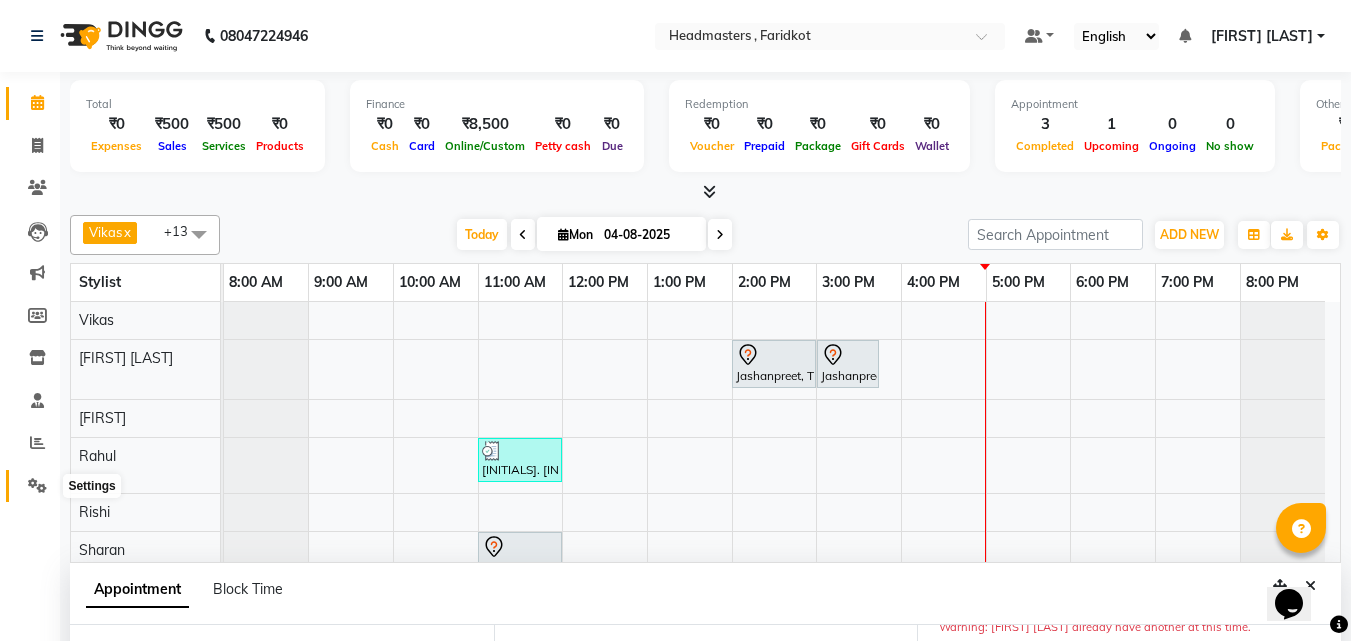 click 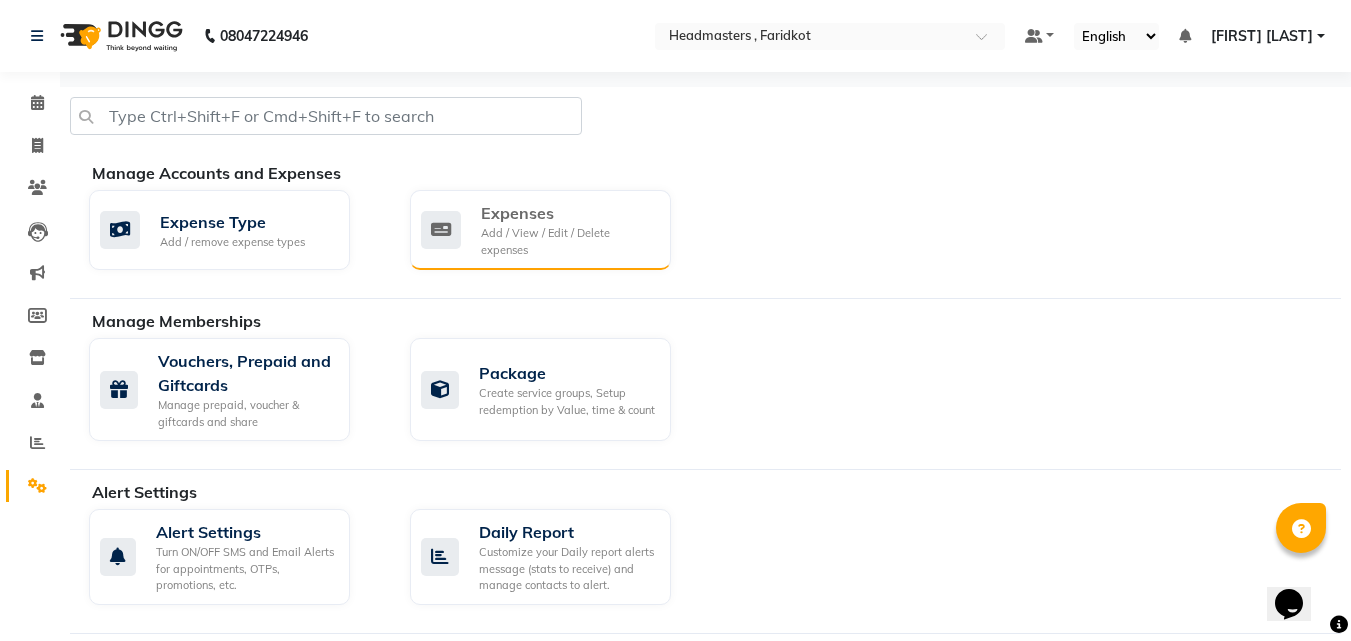 click on "Expenses" 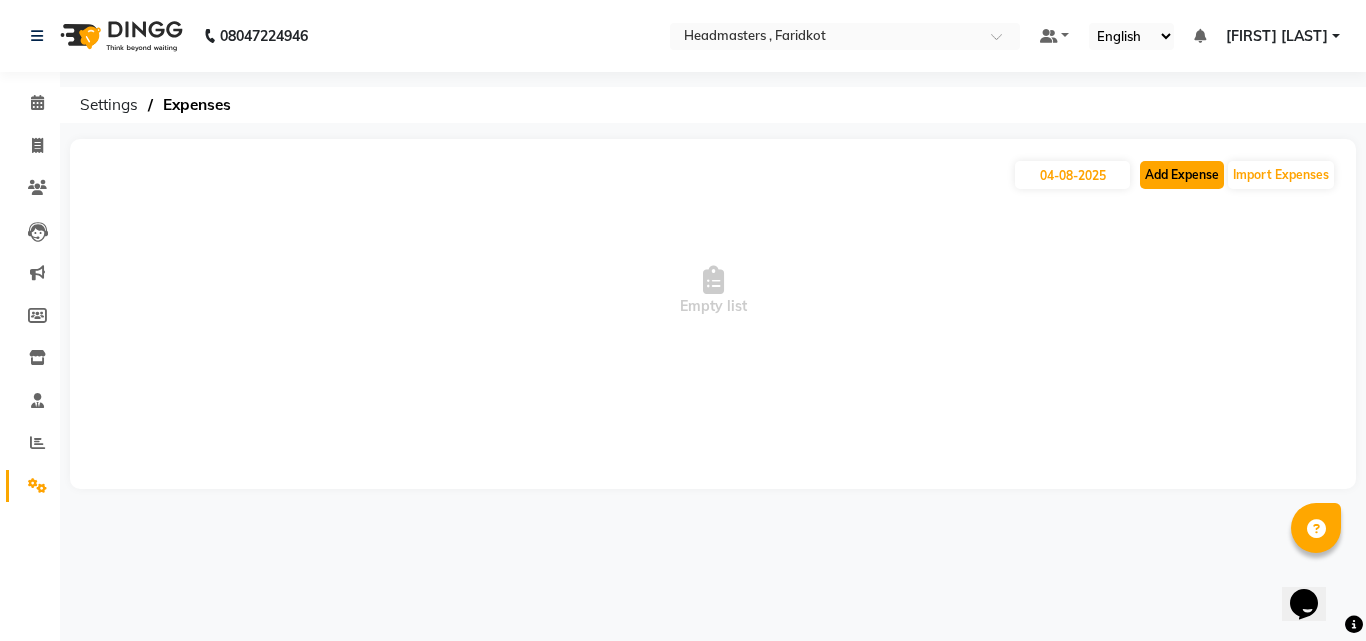 click on "Add Expense" 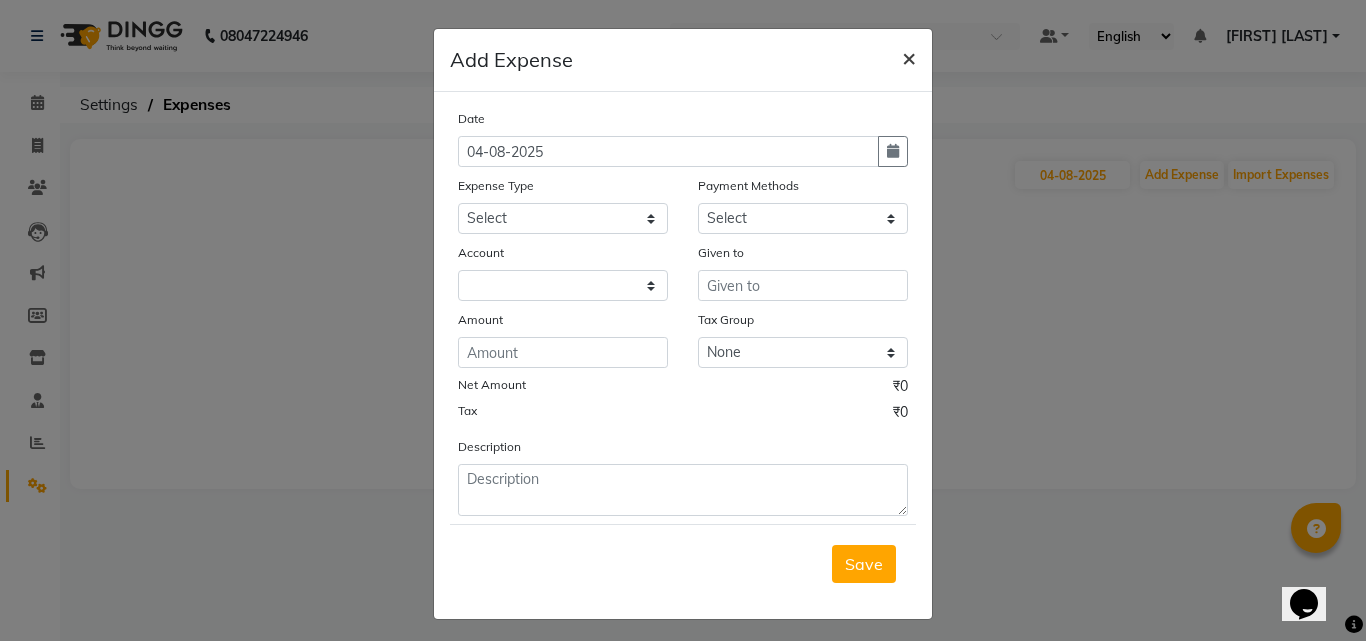 click on "×" 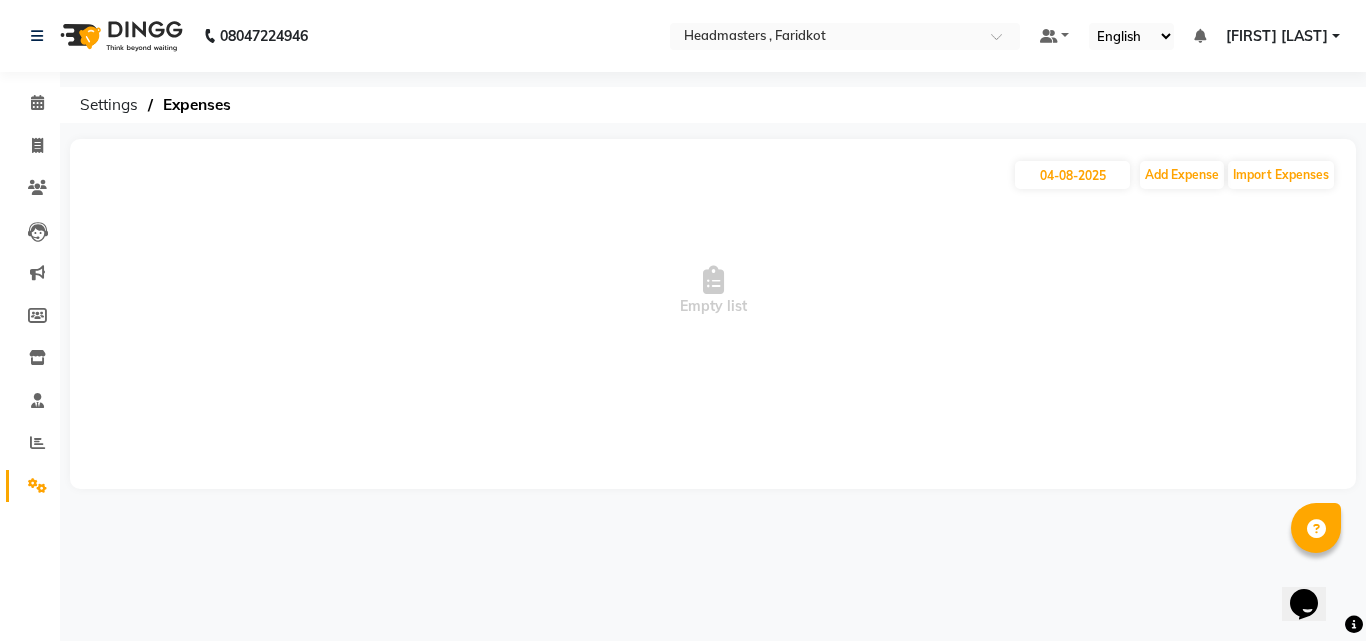 click on "×" 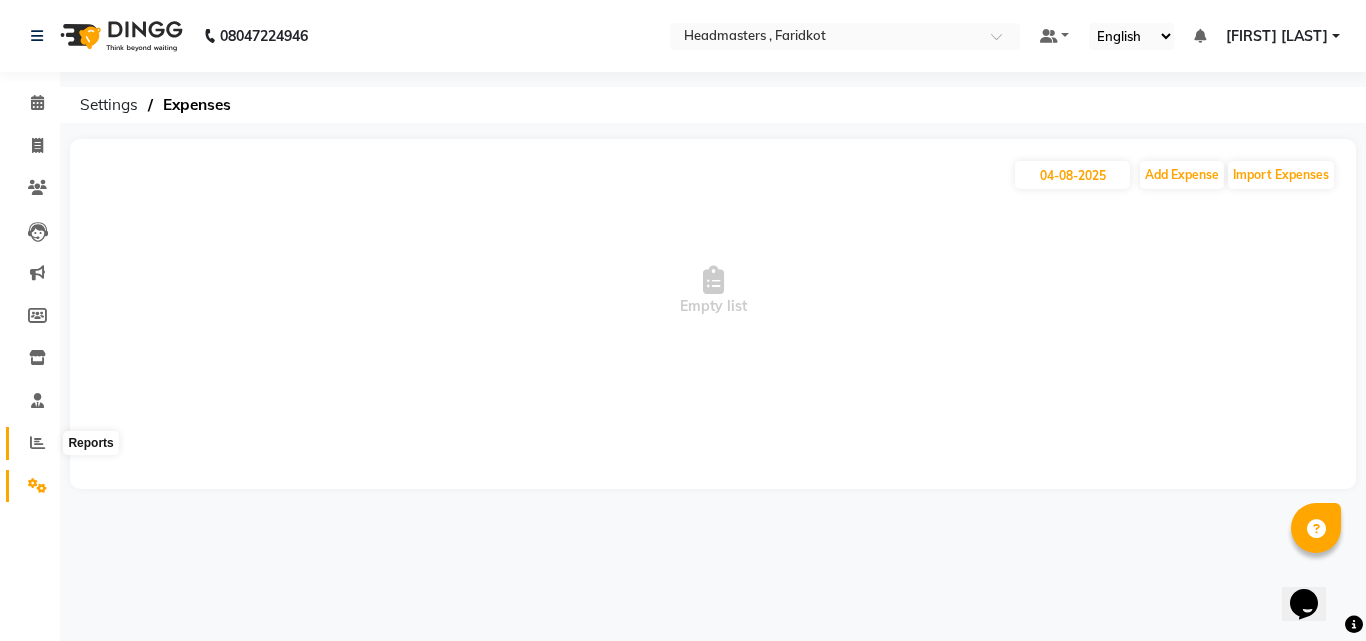 click 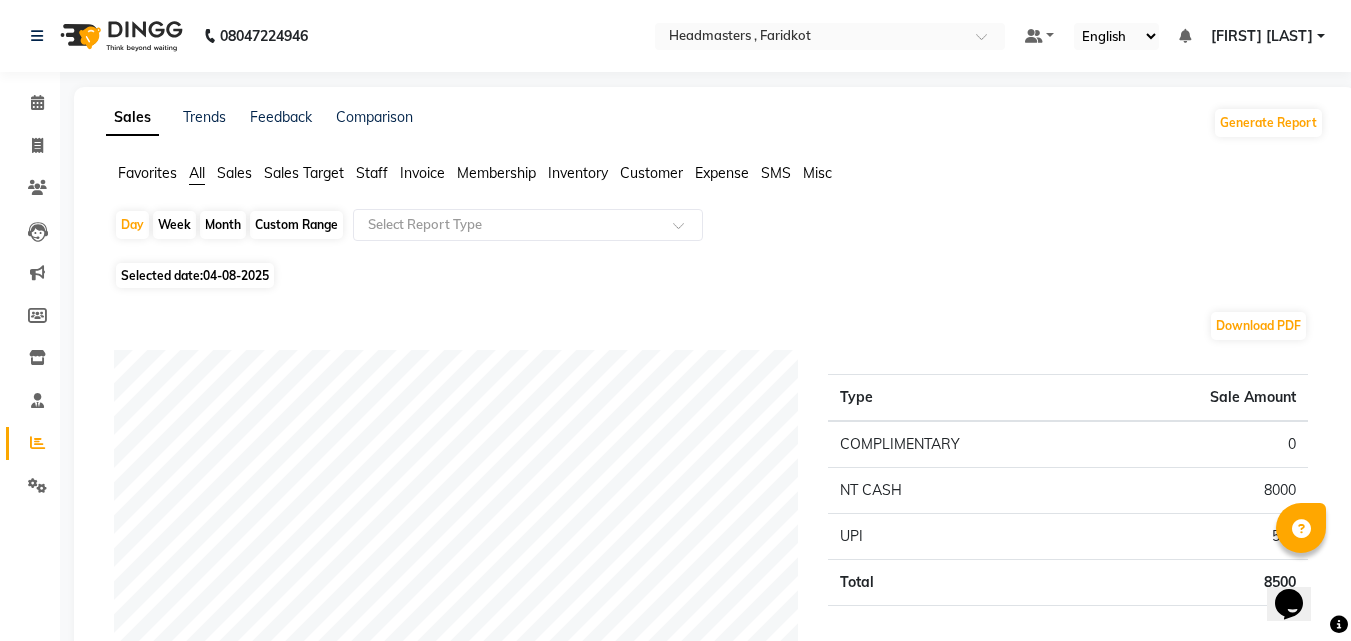 click on "Sales" 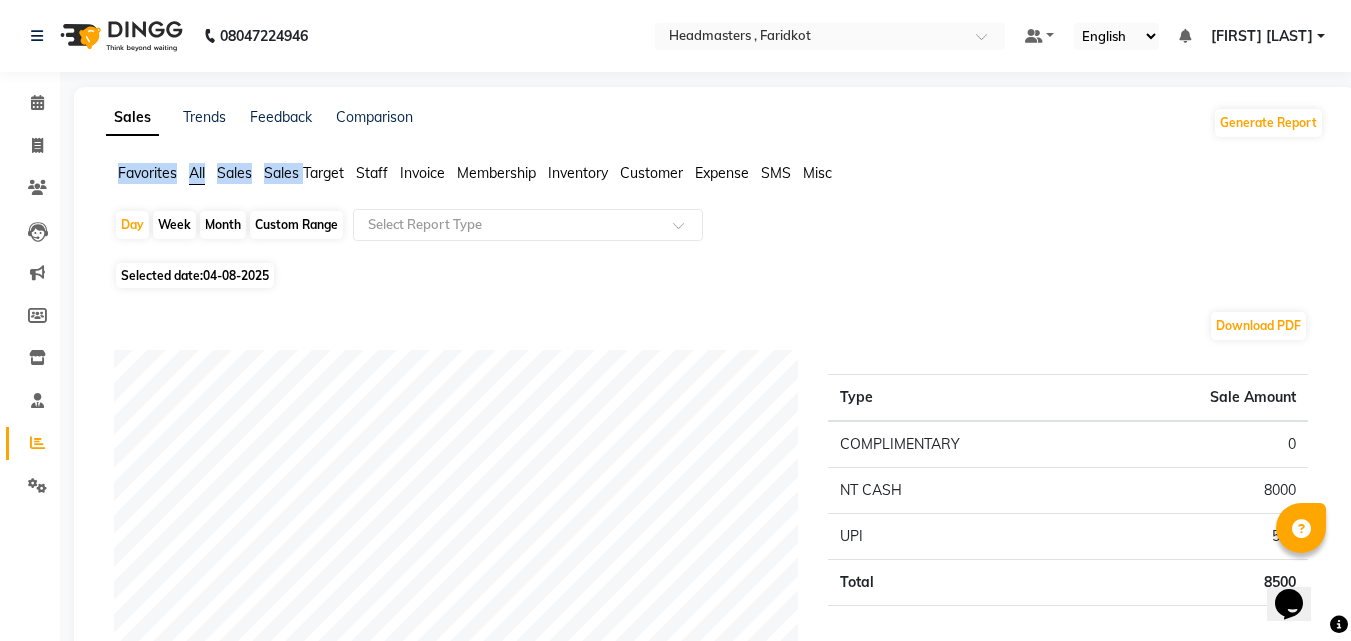 click on "Sales" 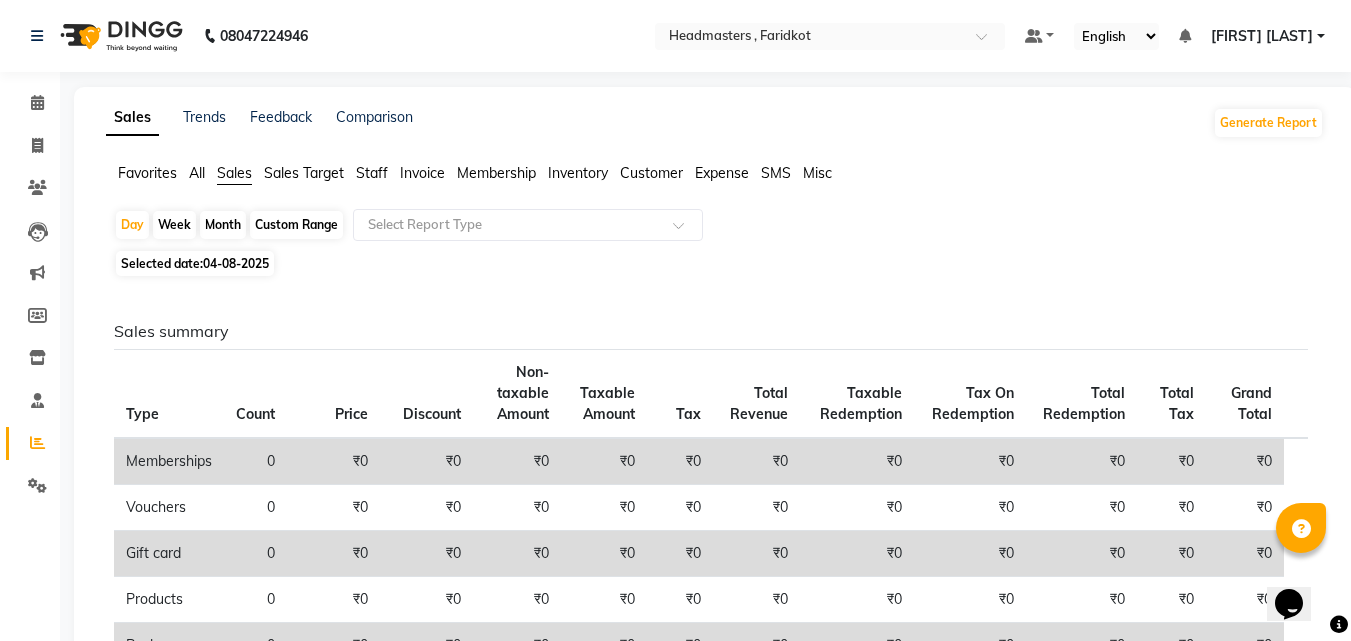 click on "Sales Target" 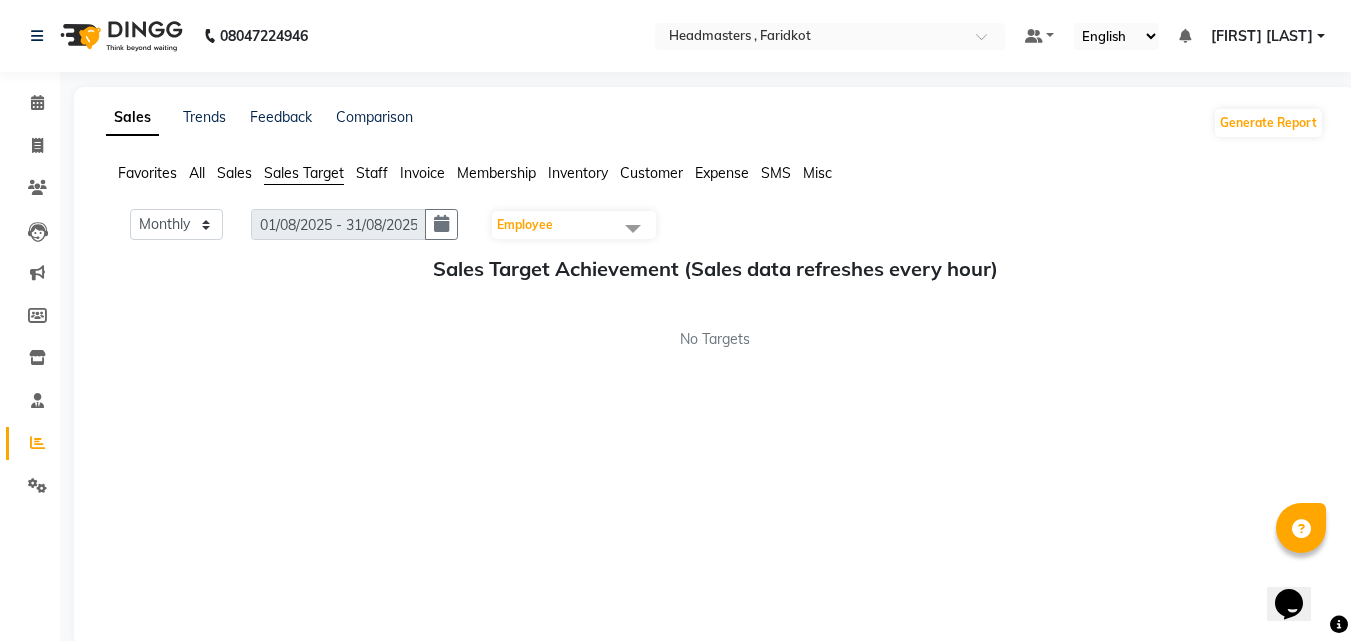 click on "Staff" 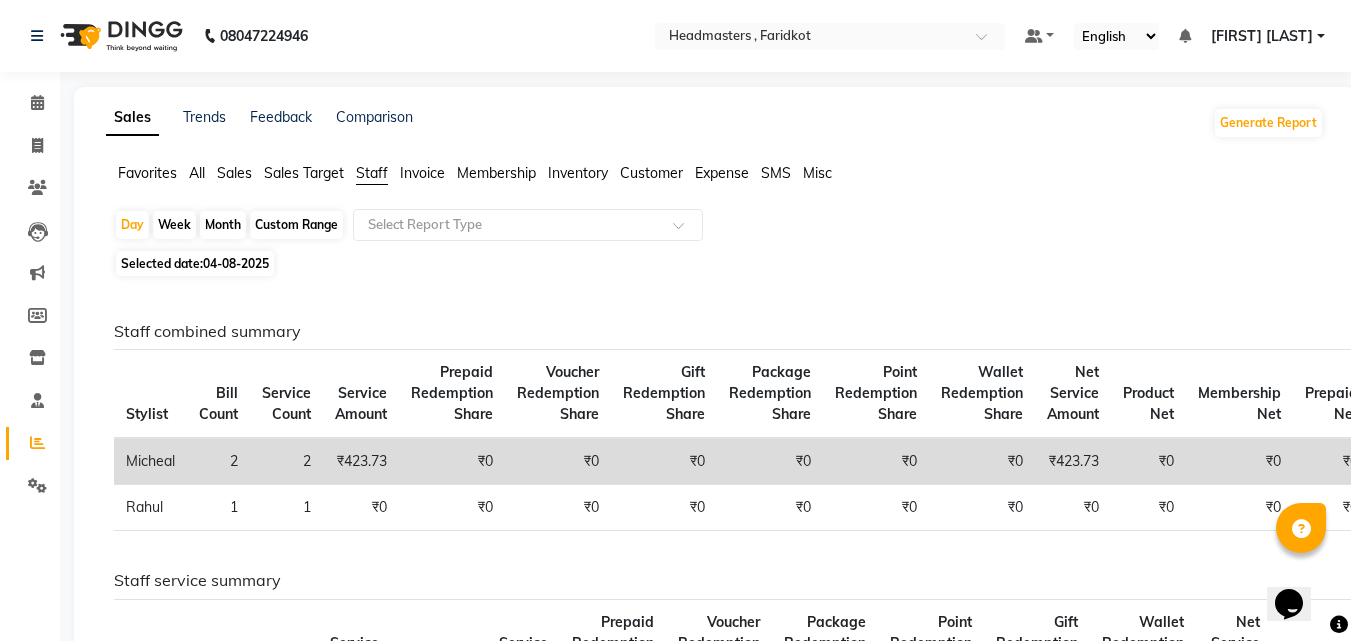 click on "Sales" 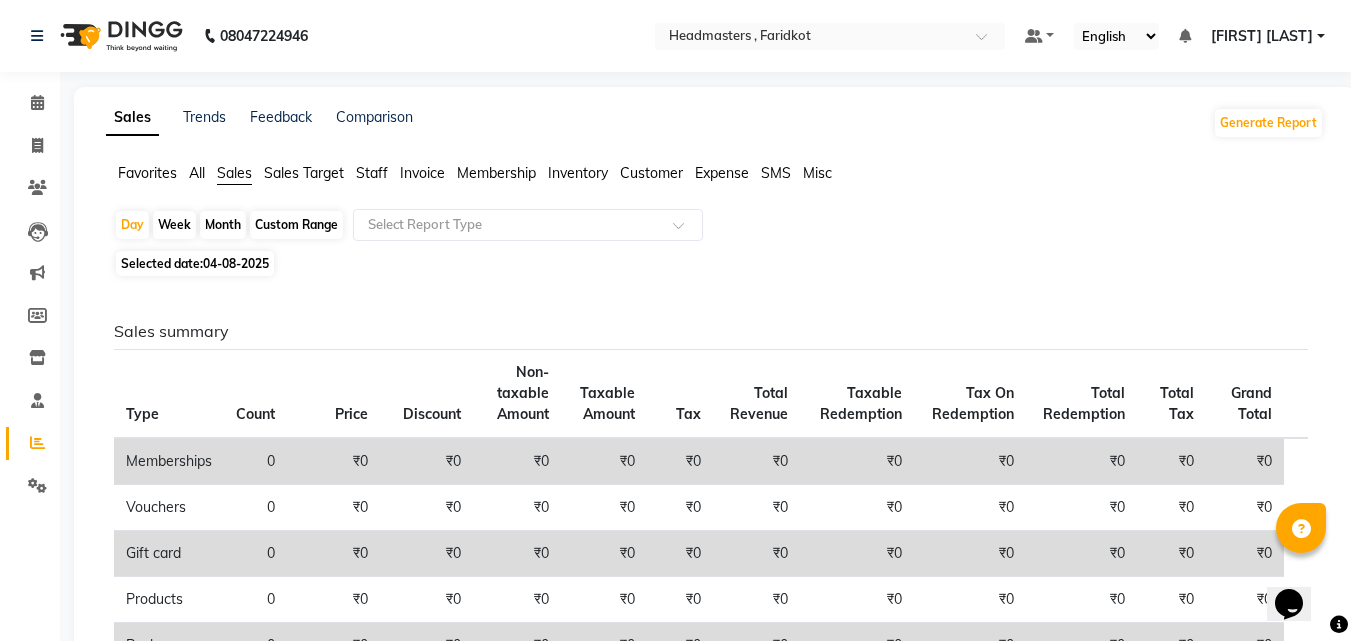 click on "Sales Target" 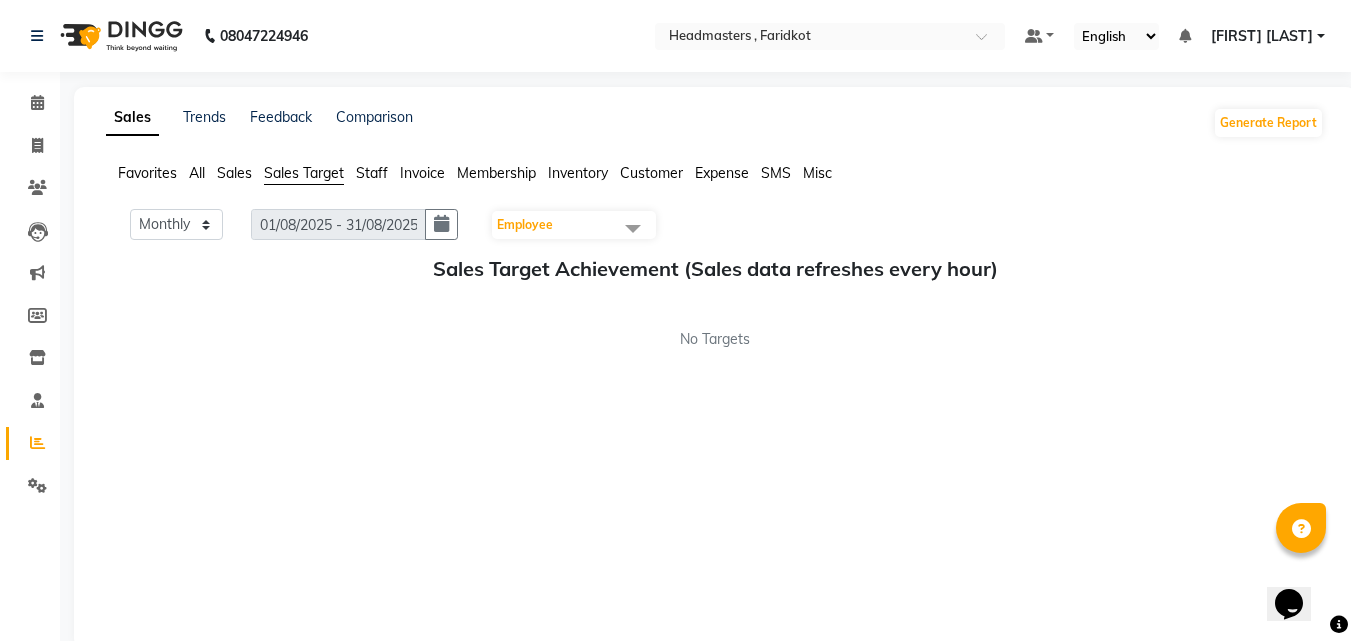 click on "Staff" 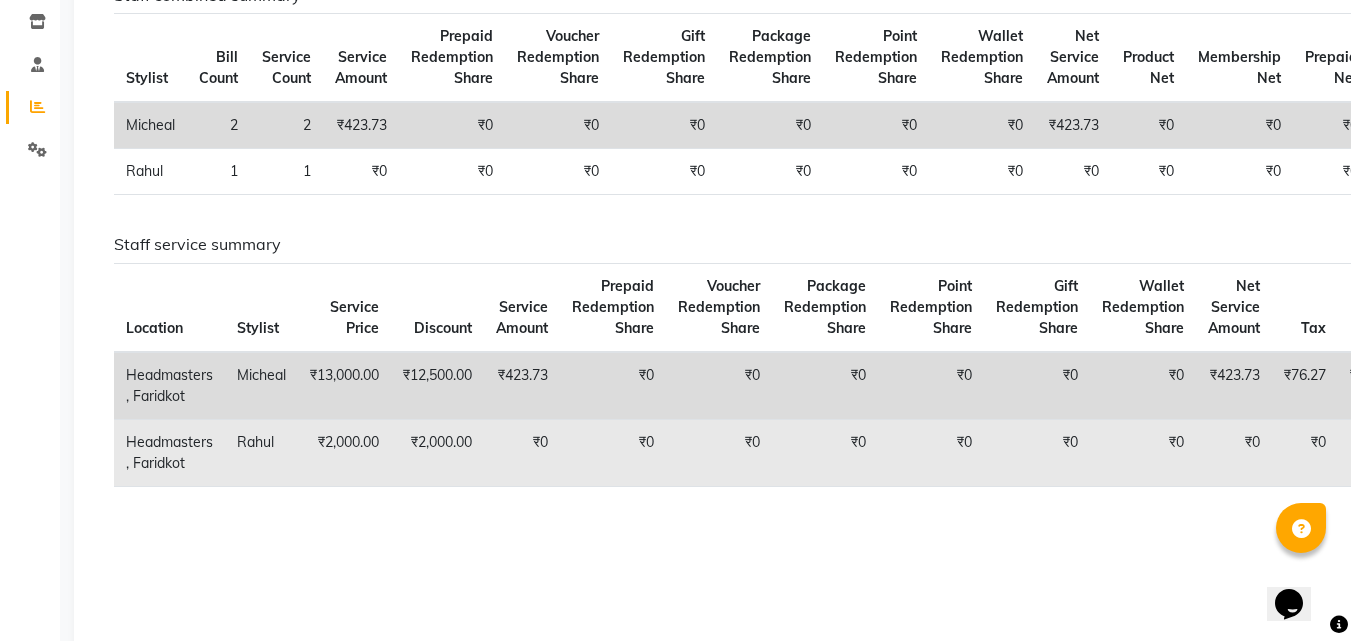 scroll, scrollTop: 8, scrollLeft: 0, axis: vertical 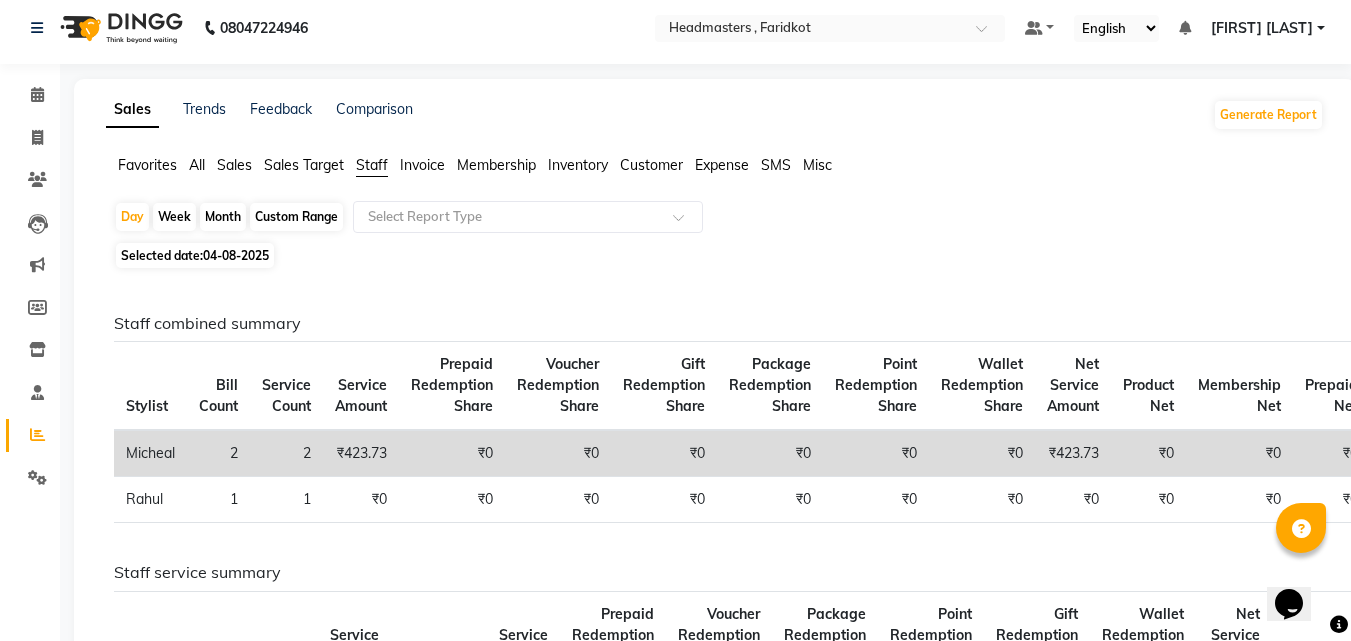 click on "Invoice" 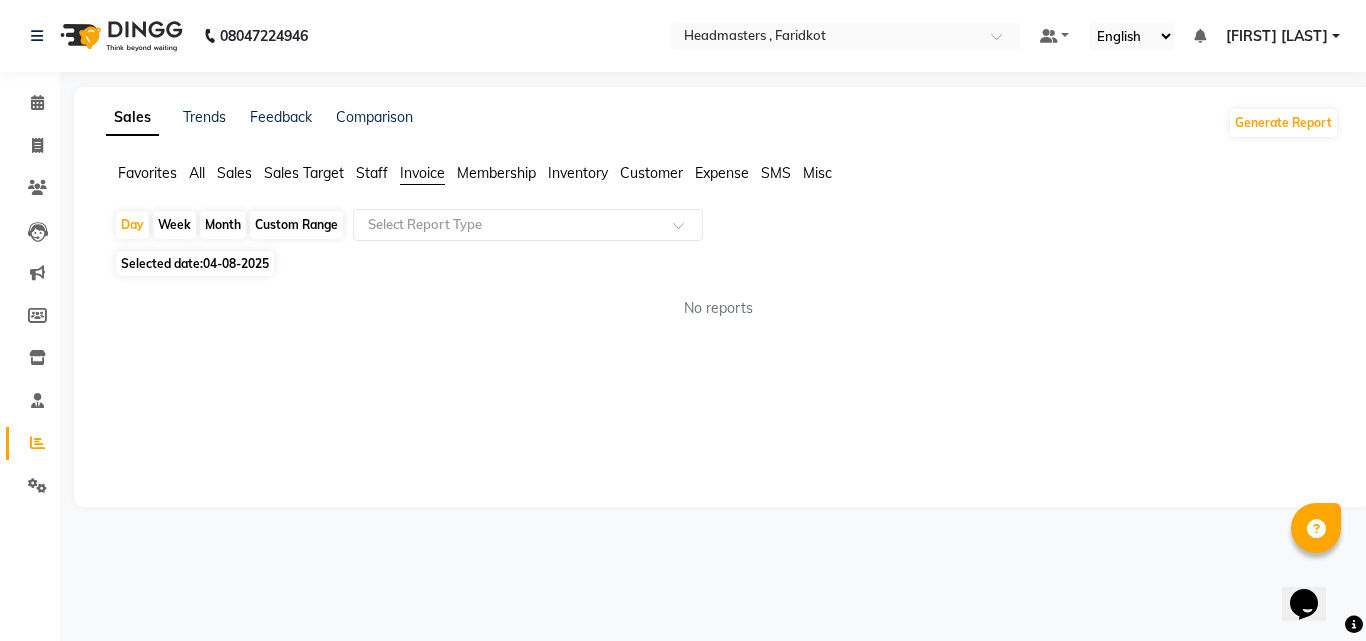 click on "Staff" 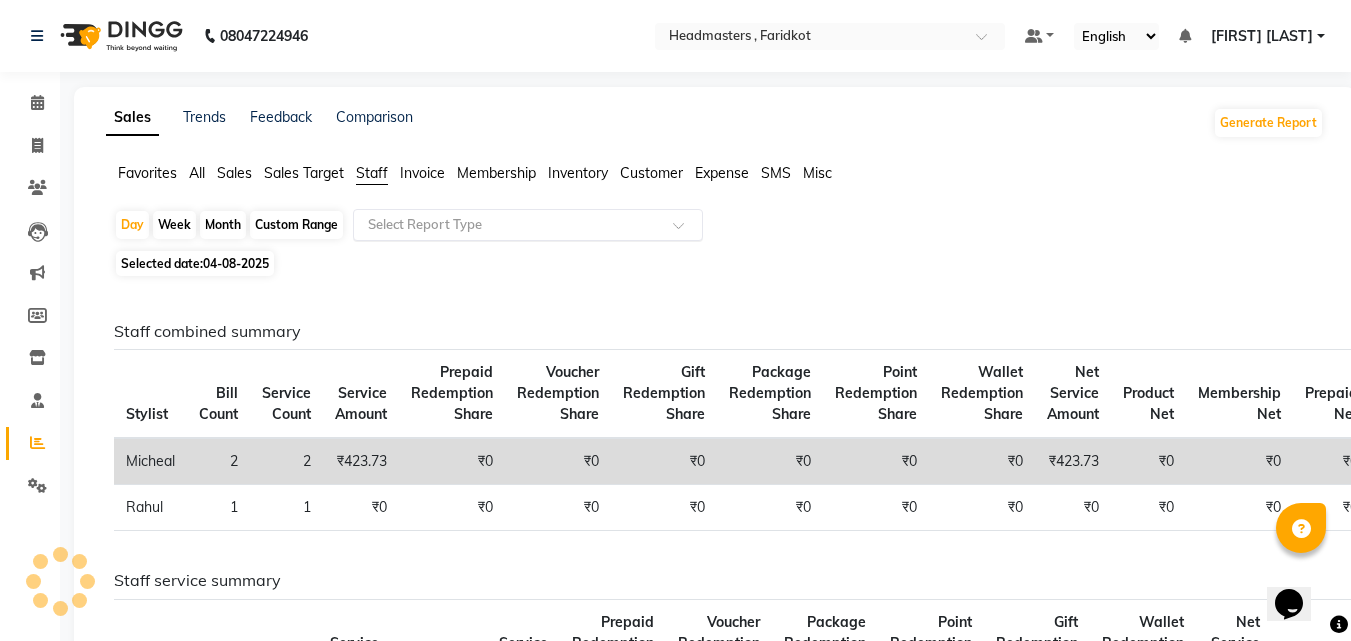 click 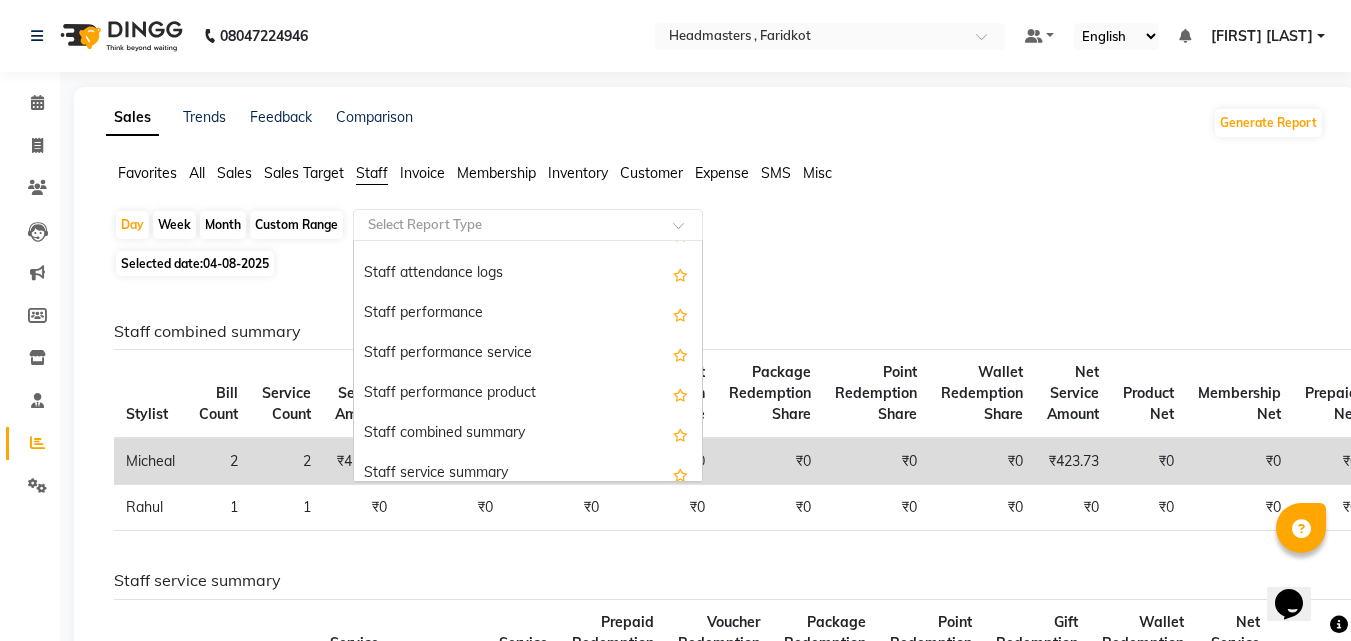 scroll, scrollTop: 0, scrollLeft: 0, axis: both 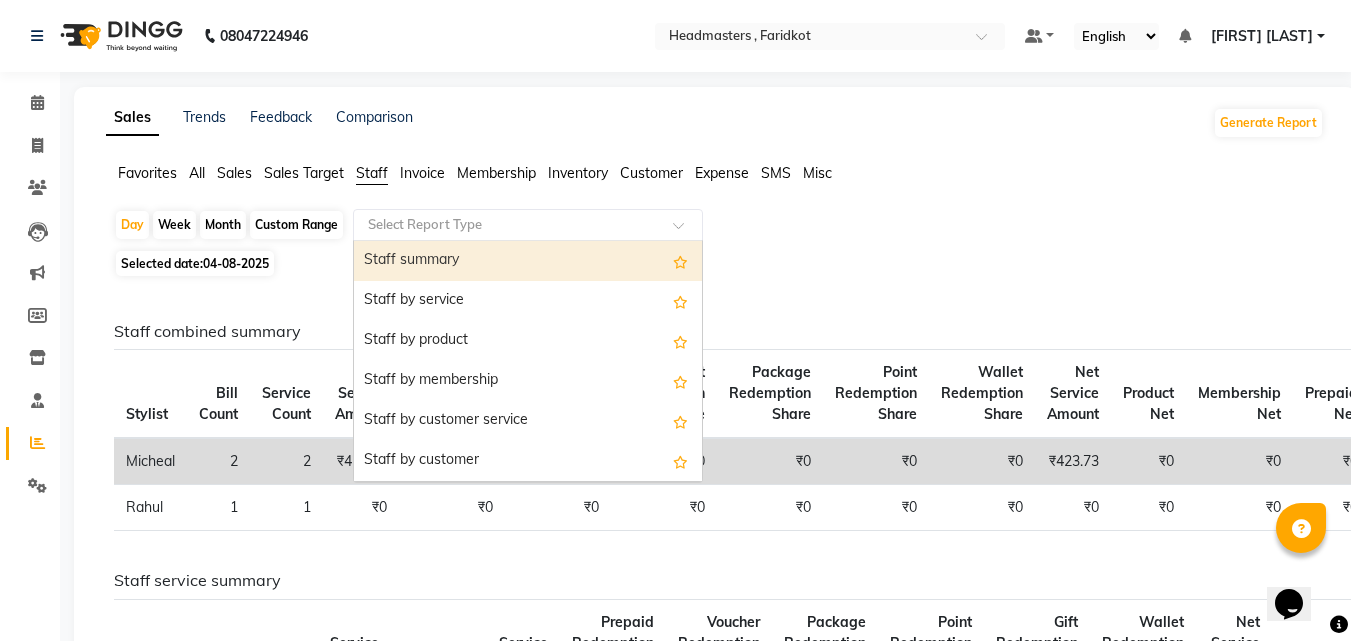 click 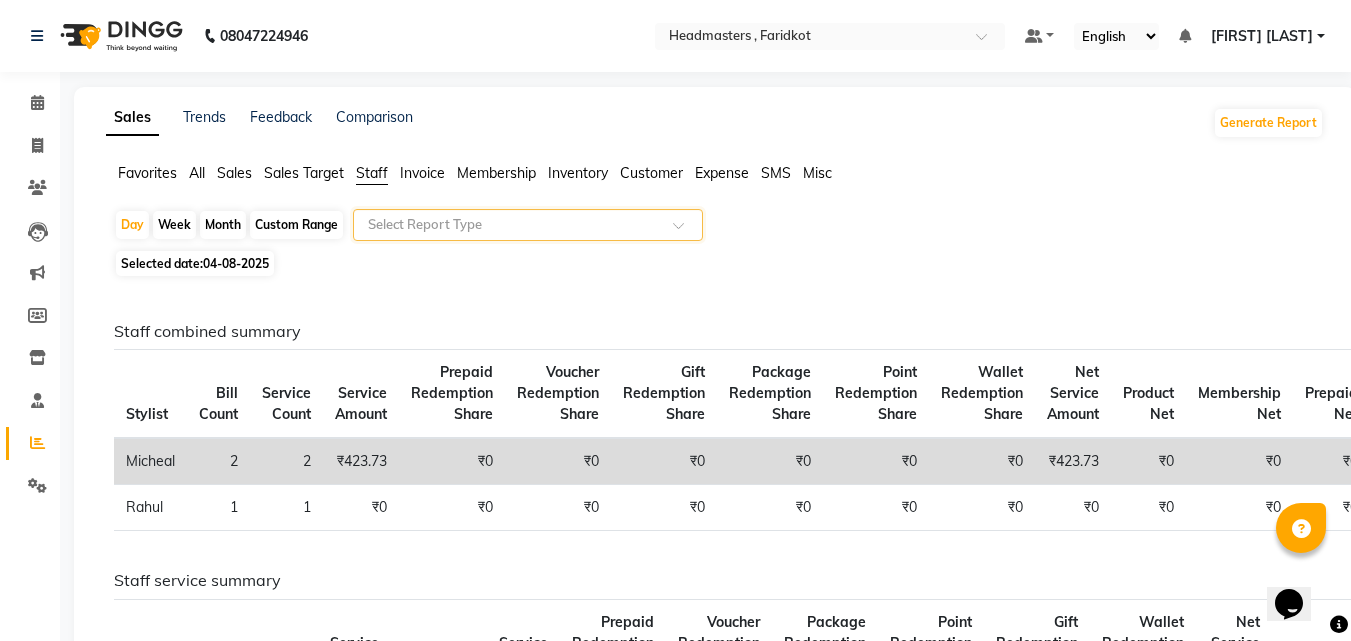 click 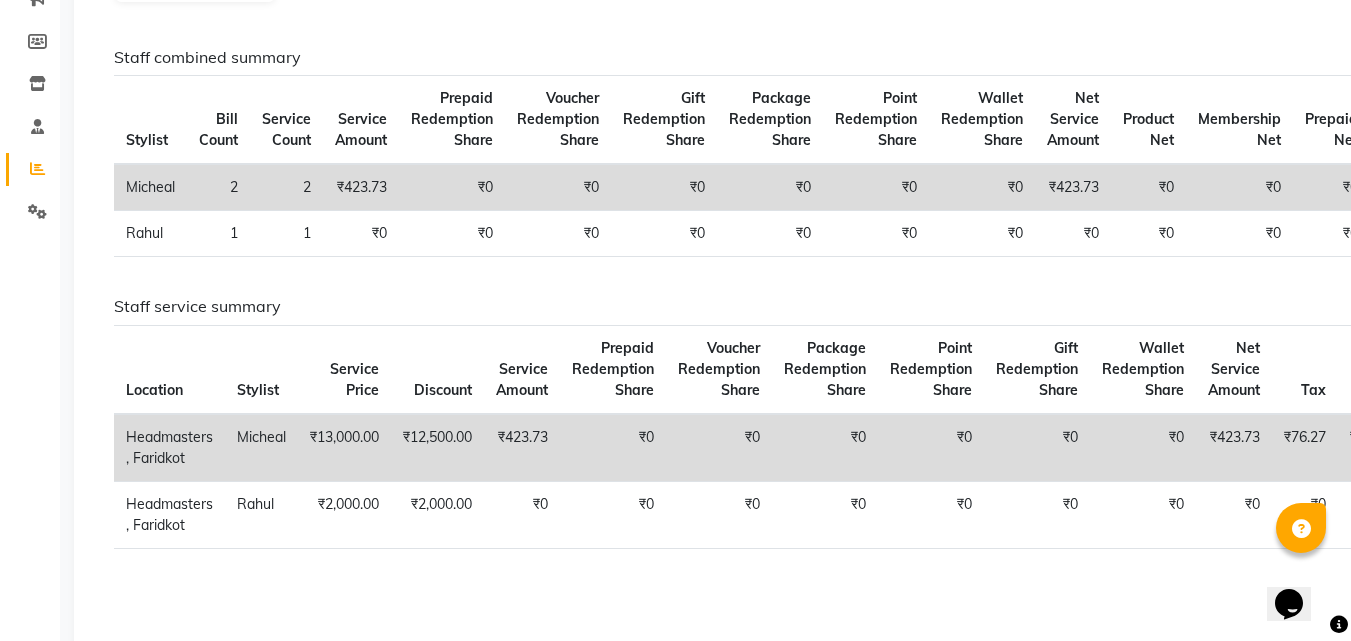 scroll, scrollTop: 0, scrollLeft: 0, axis: both 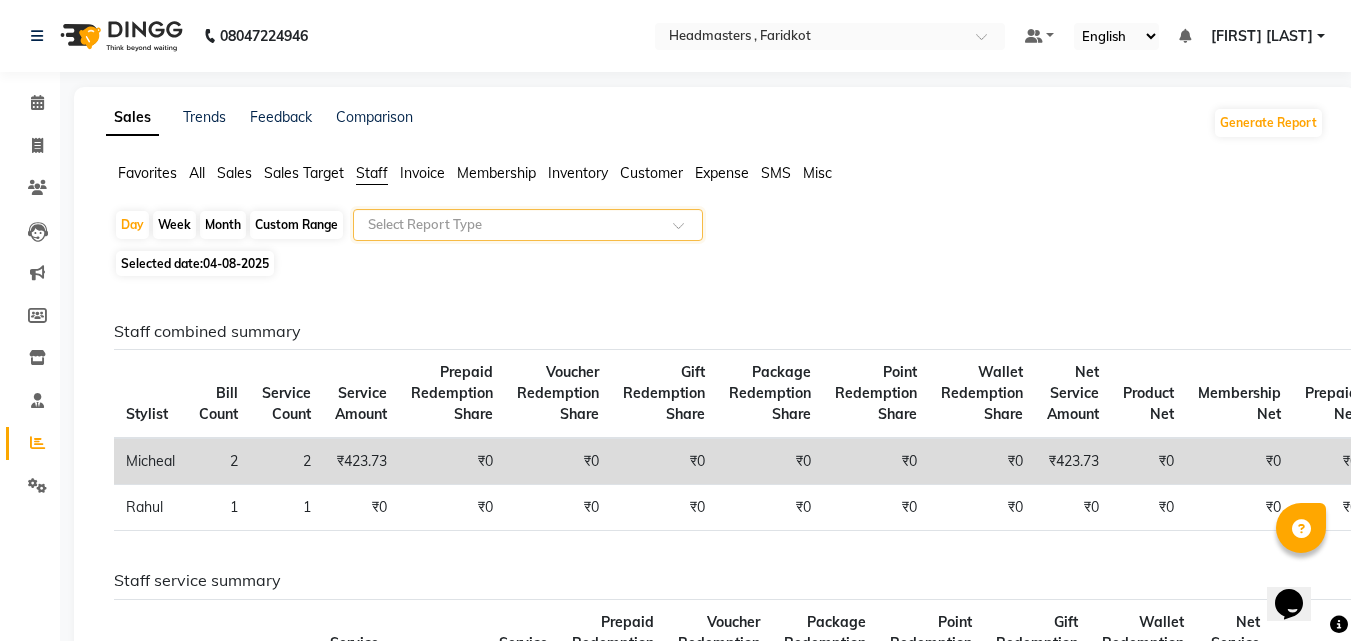 click on "Select Report Type" 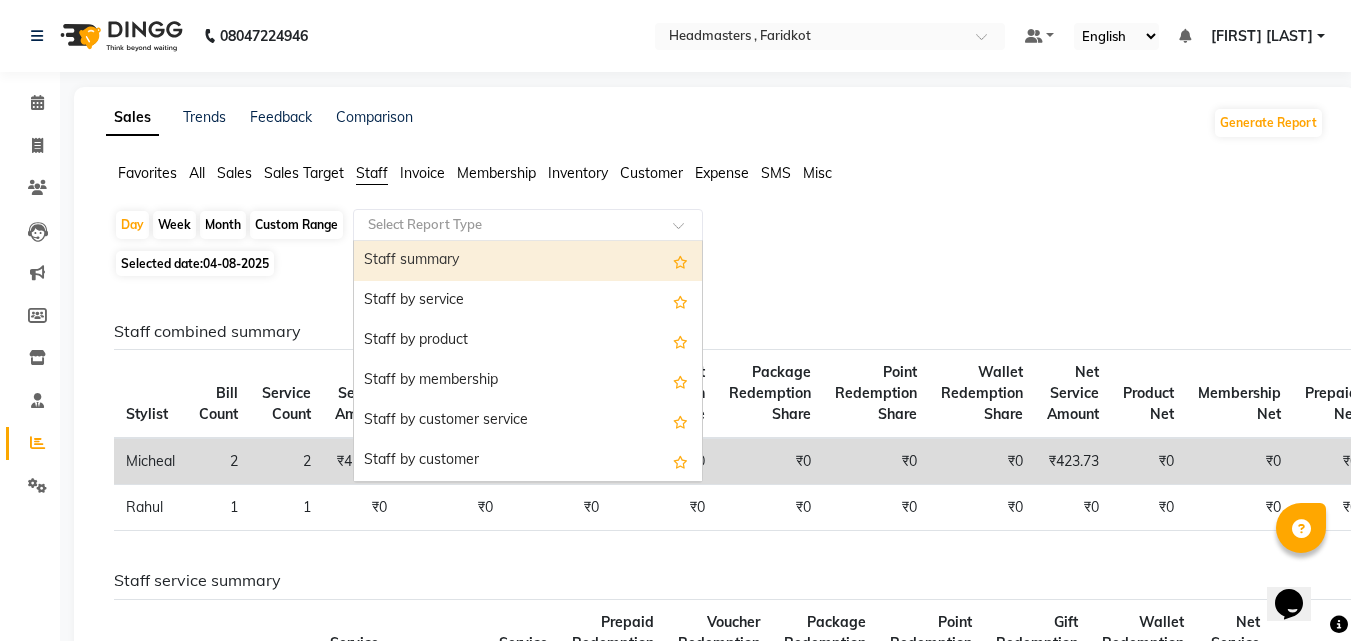 click on "Select Report Type" 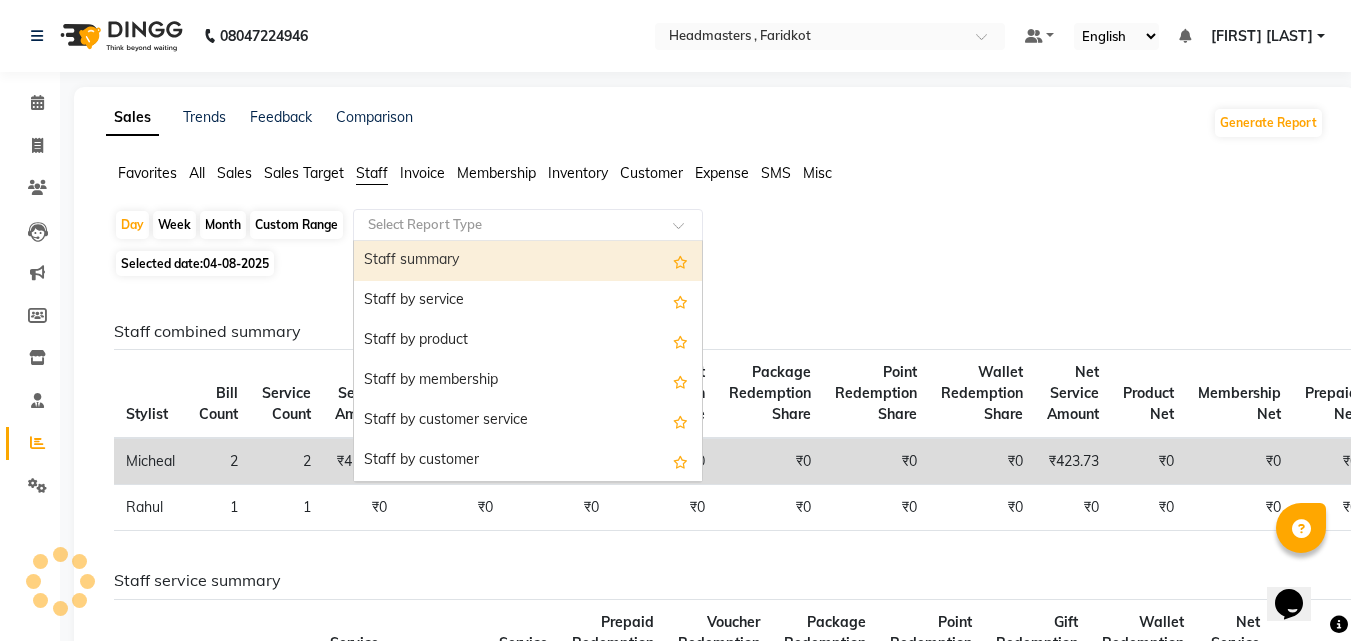 click 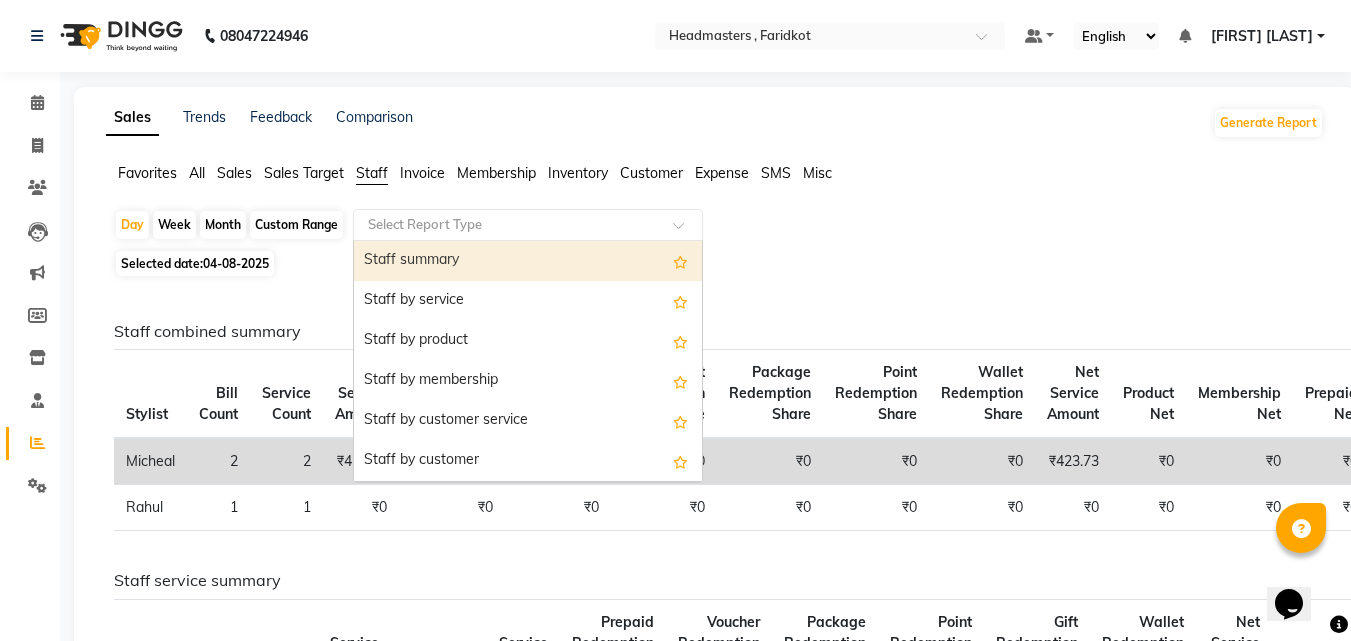 click 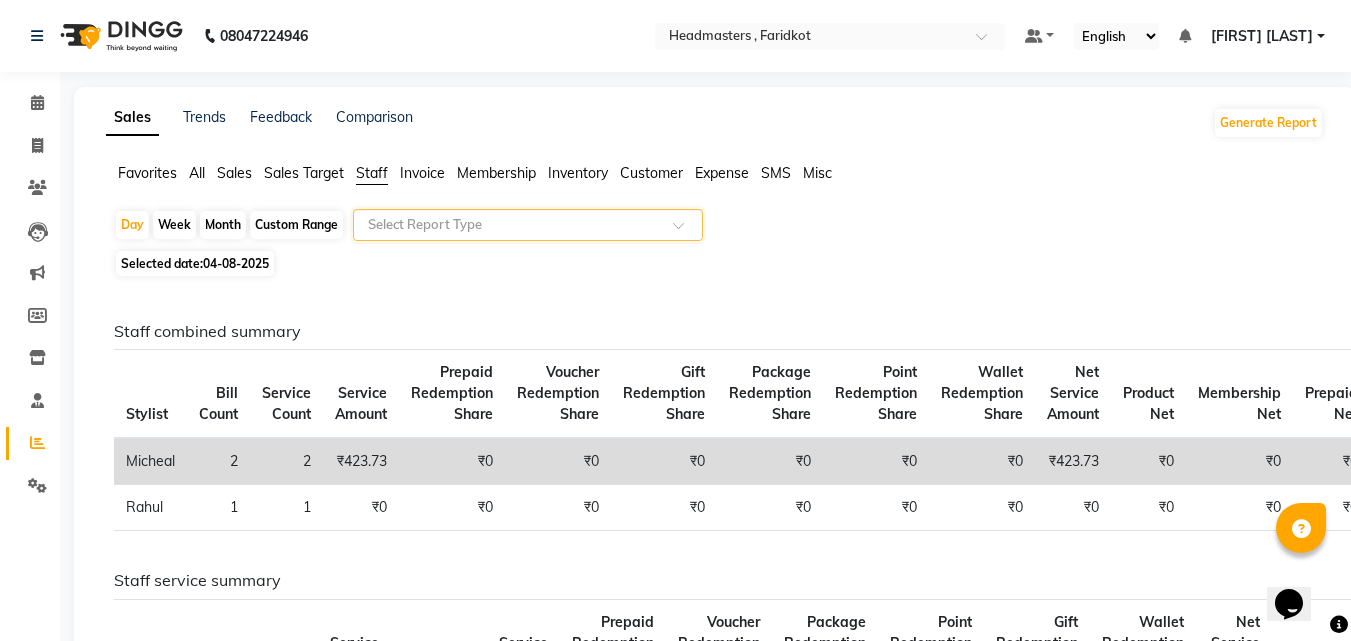 click 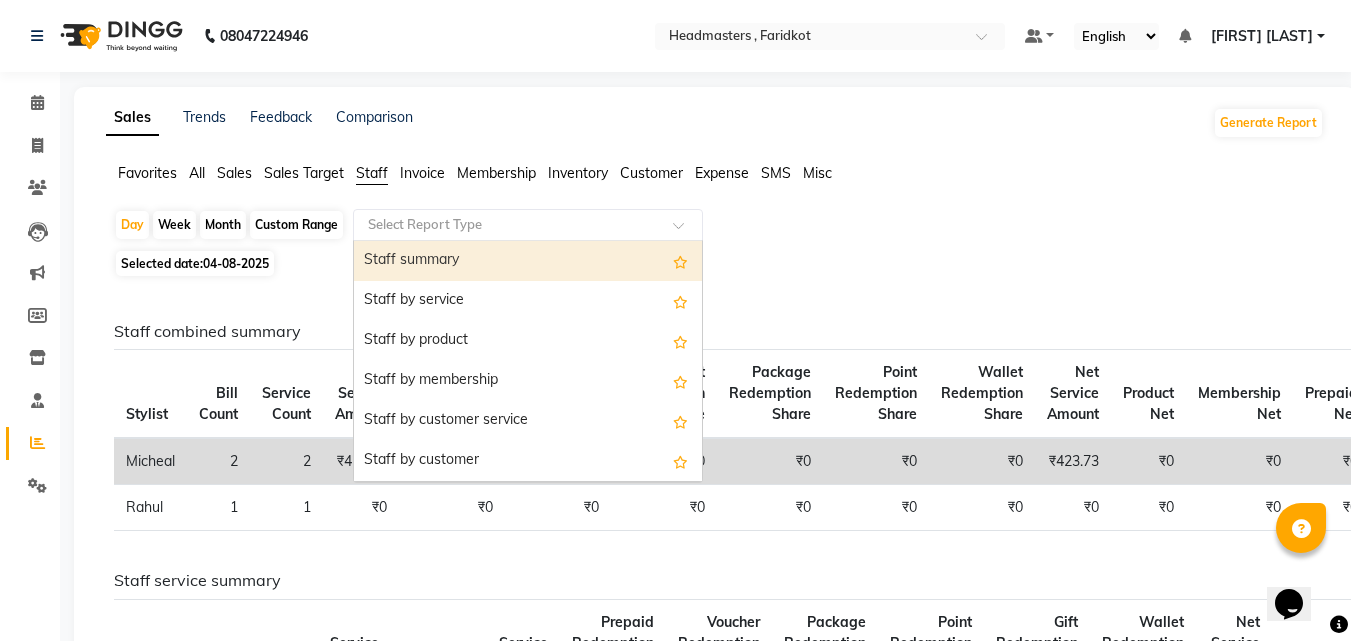 click 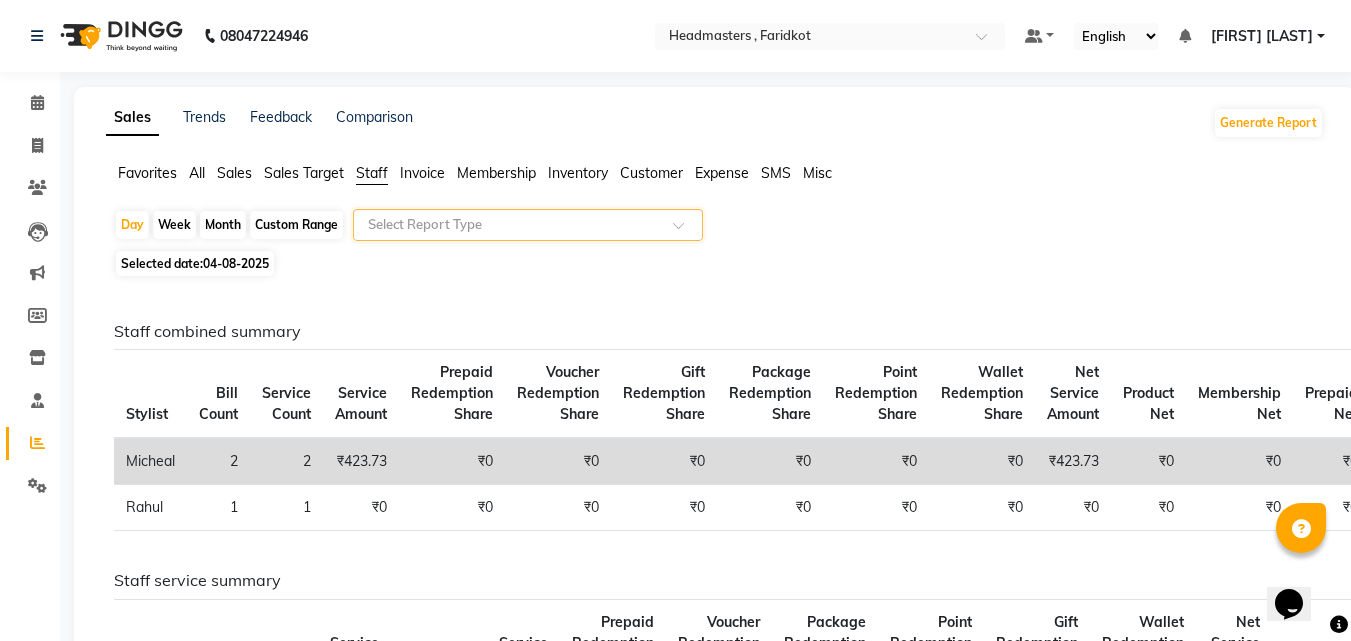 click 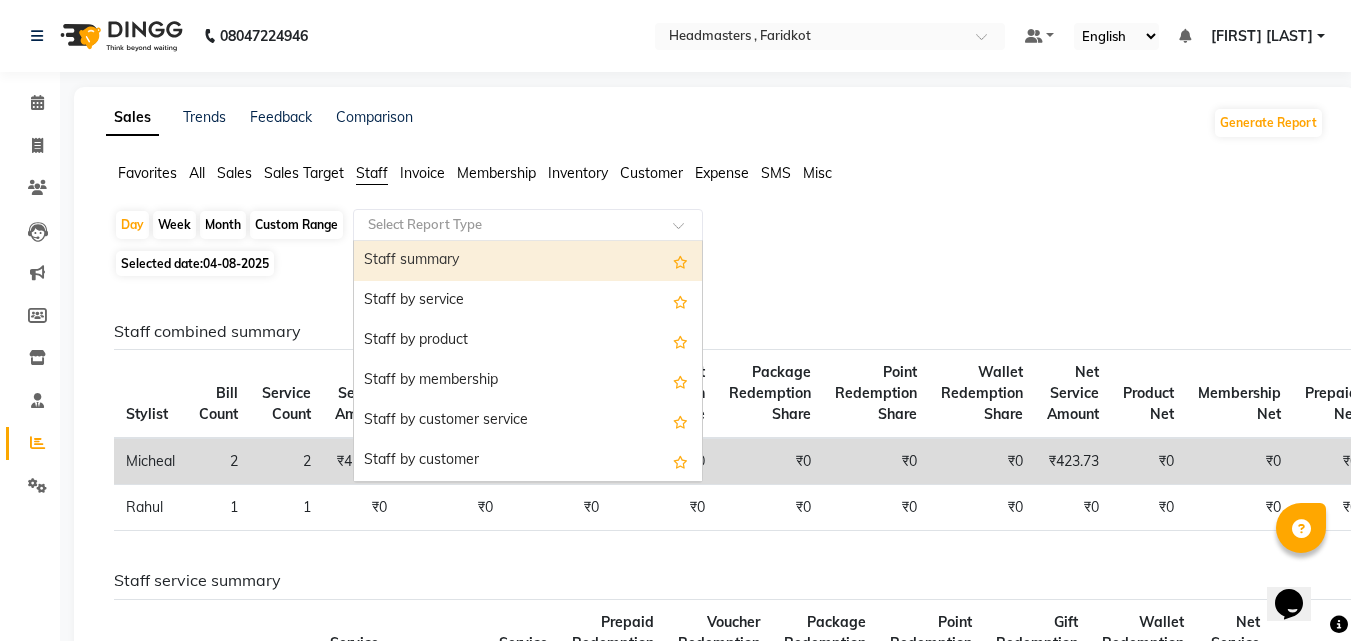 click 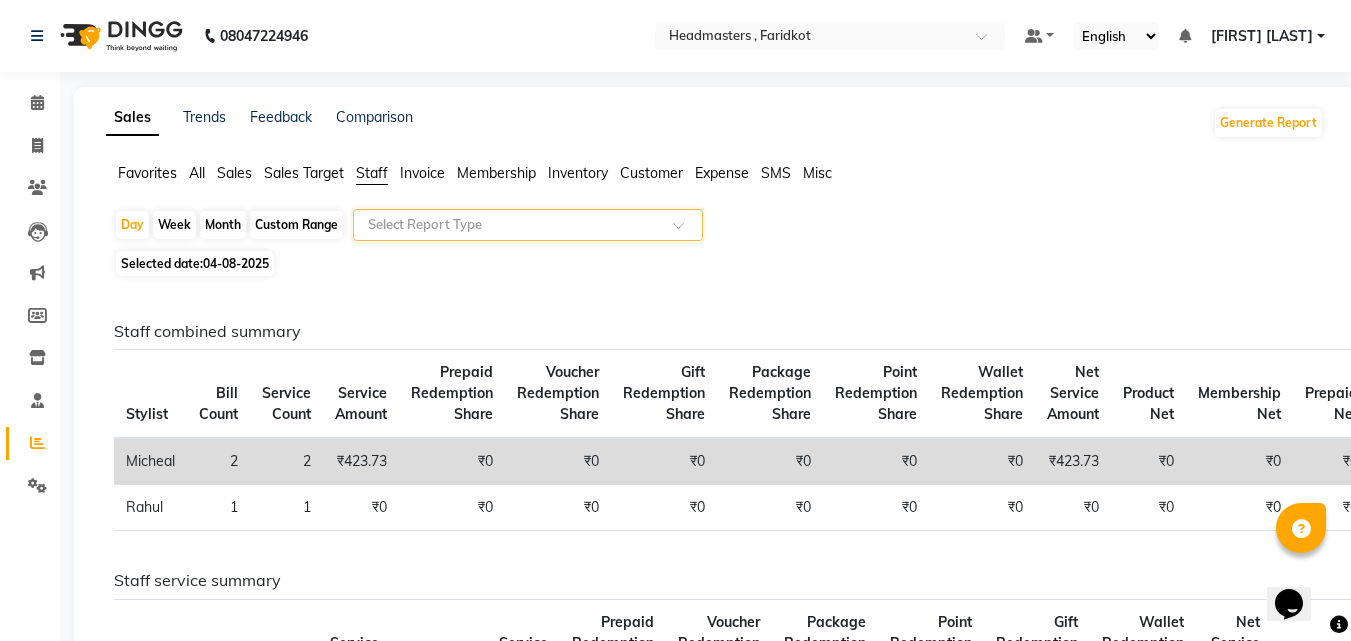 click 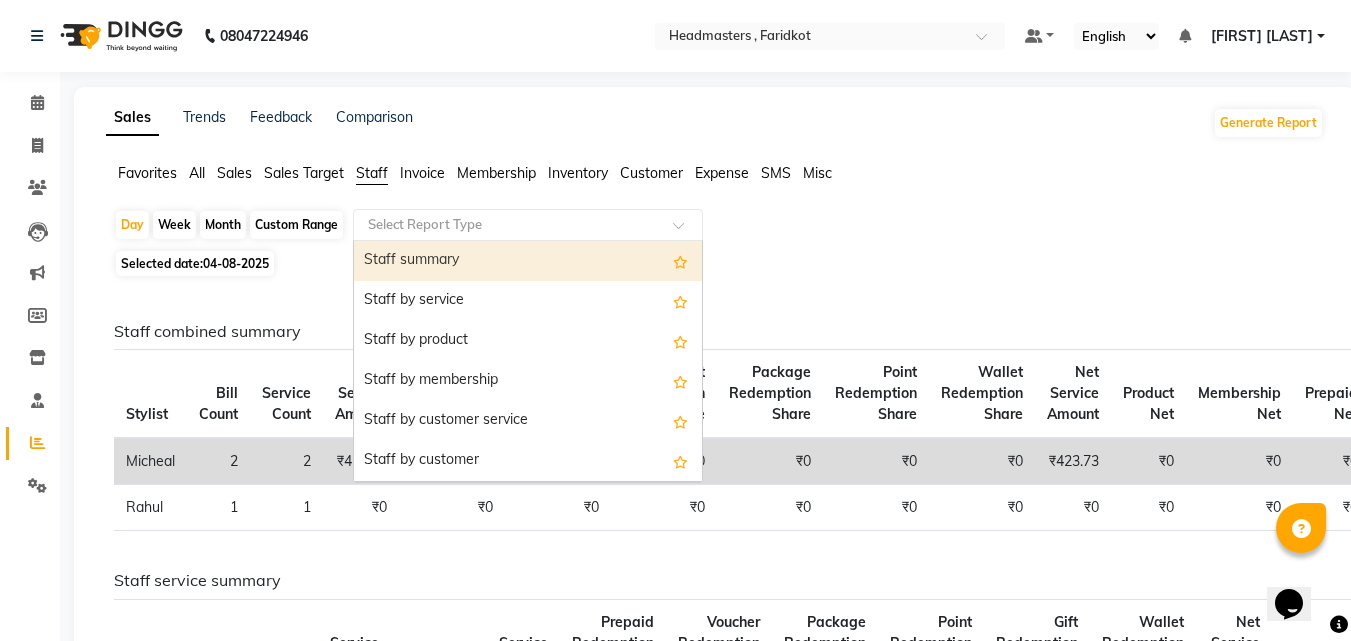 click 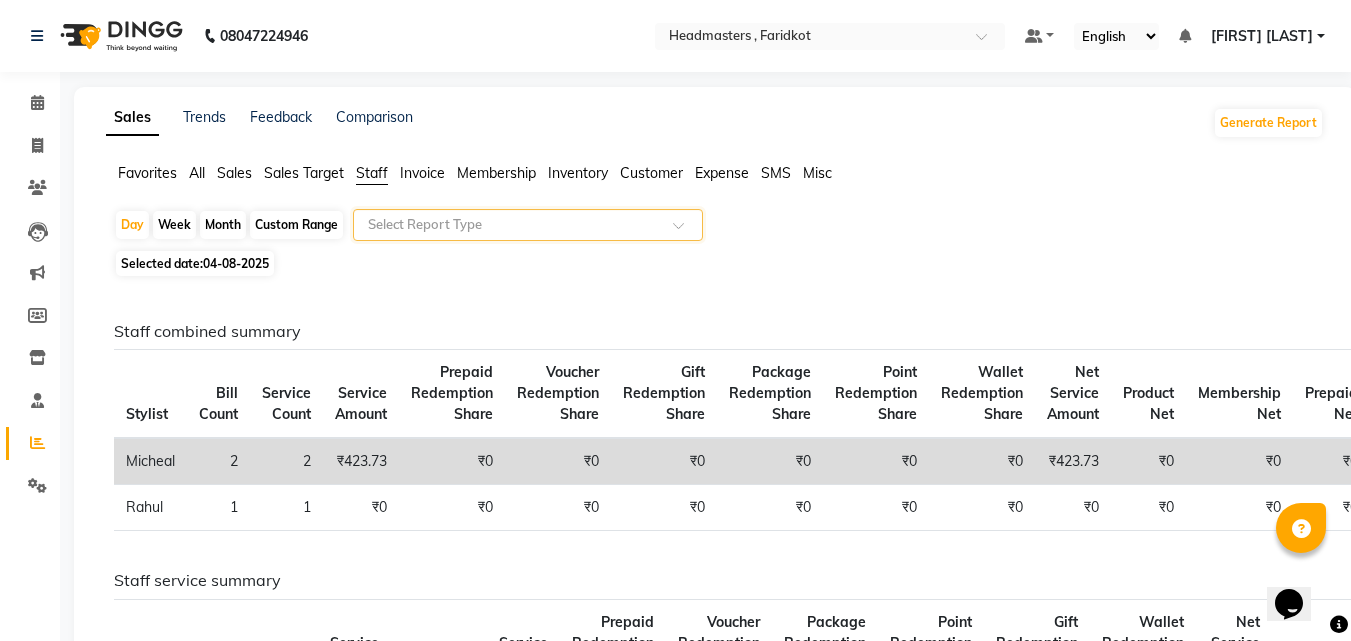 click 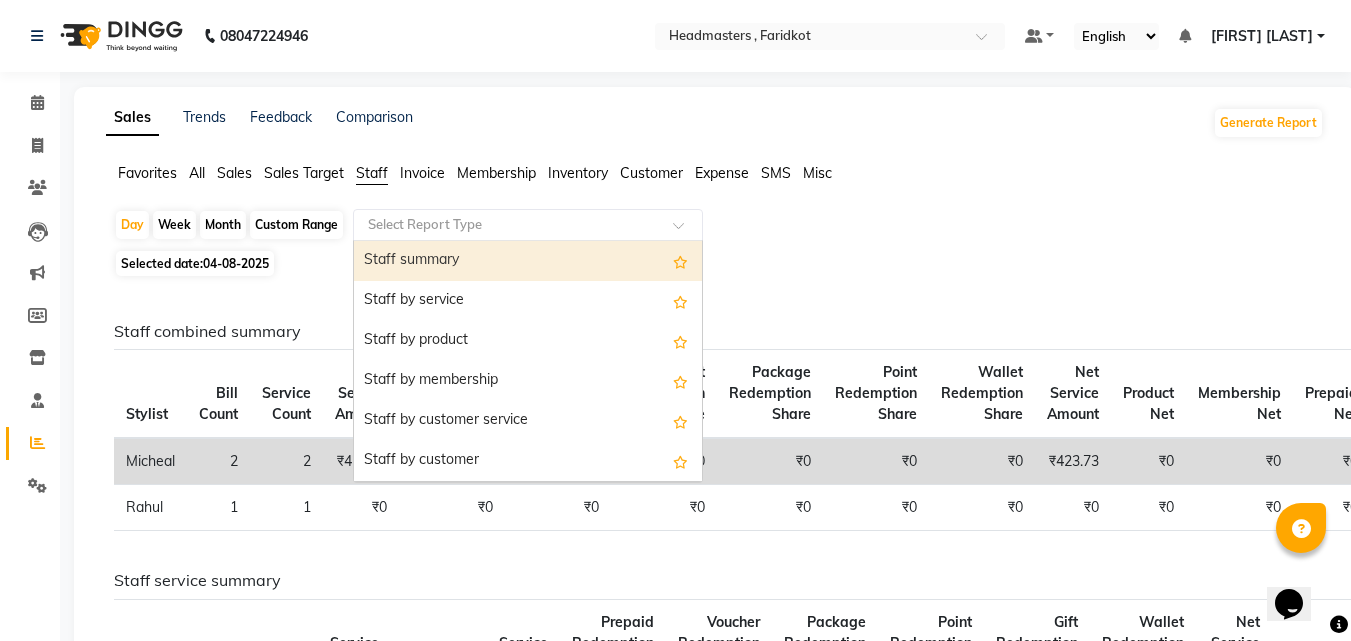 click 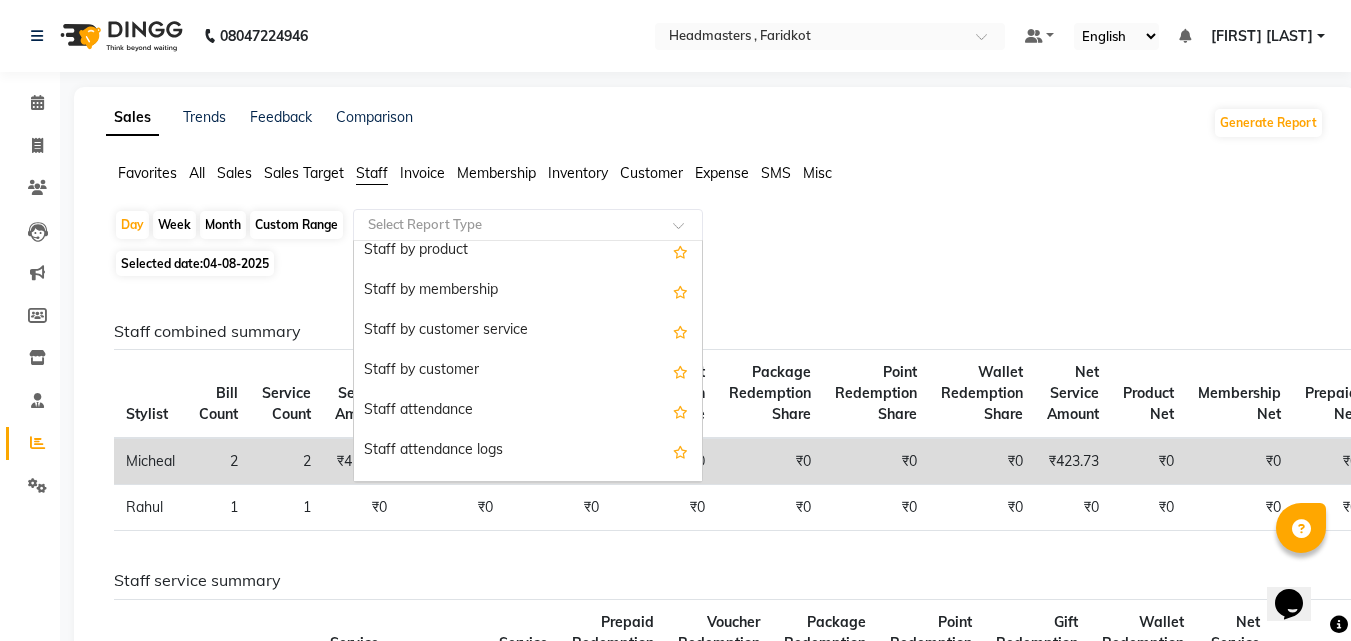 scroll, scrollTop: 0, scrollLeft: 0, axis: both 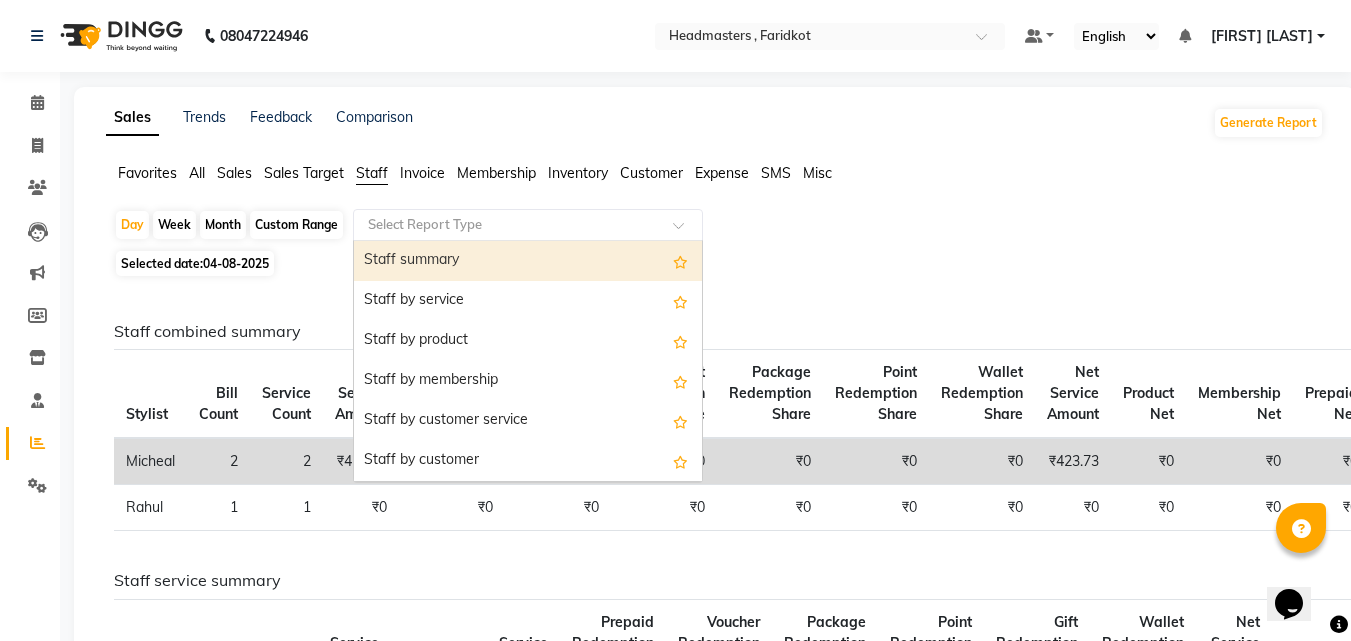 click 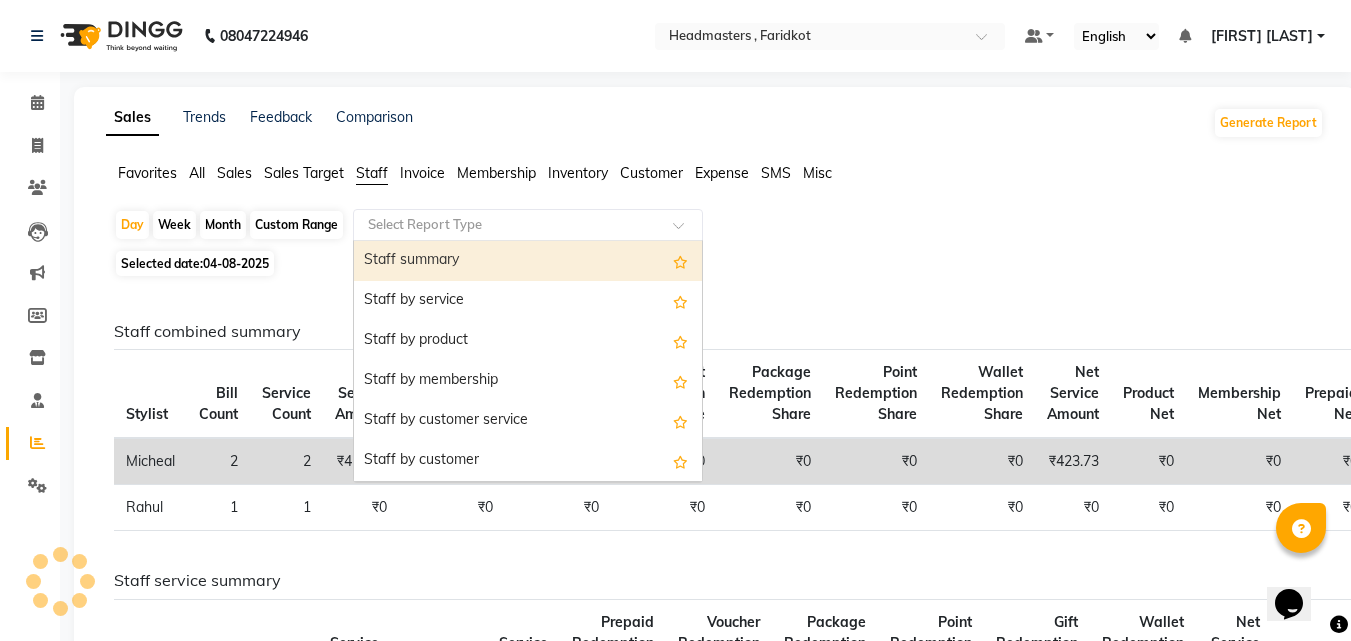 click 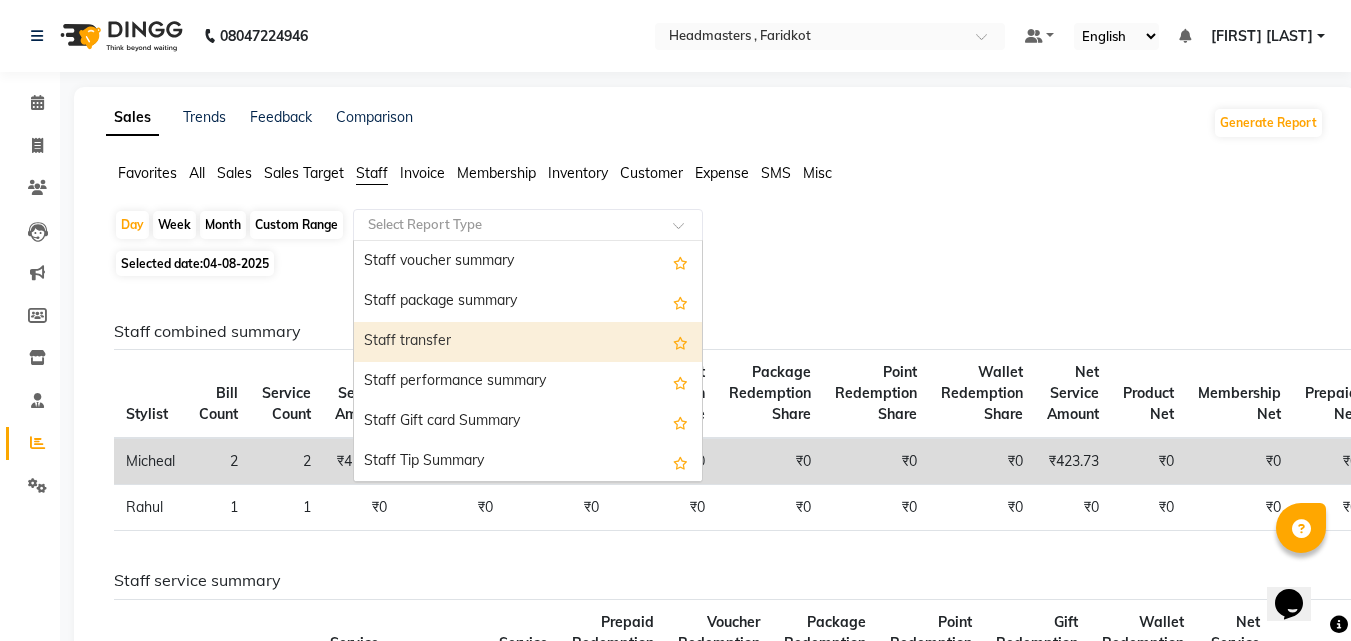 scroll, scrollTop: 640, scrollLeft: 0, axis: vertical 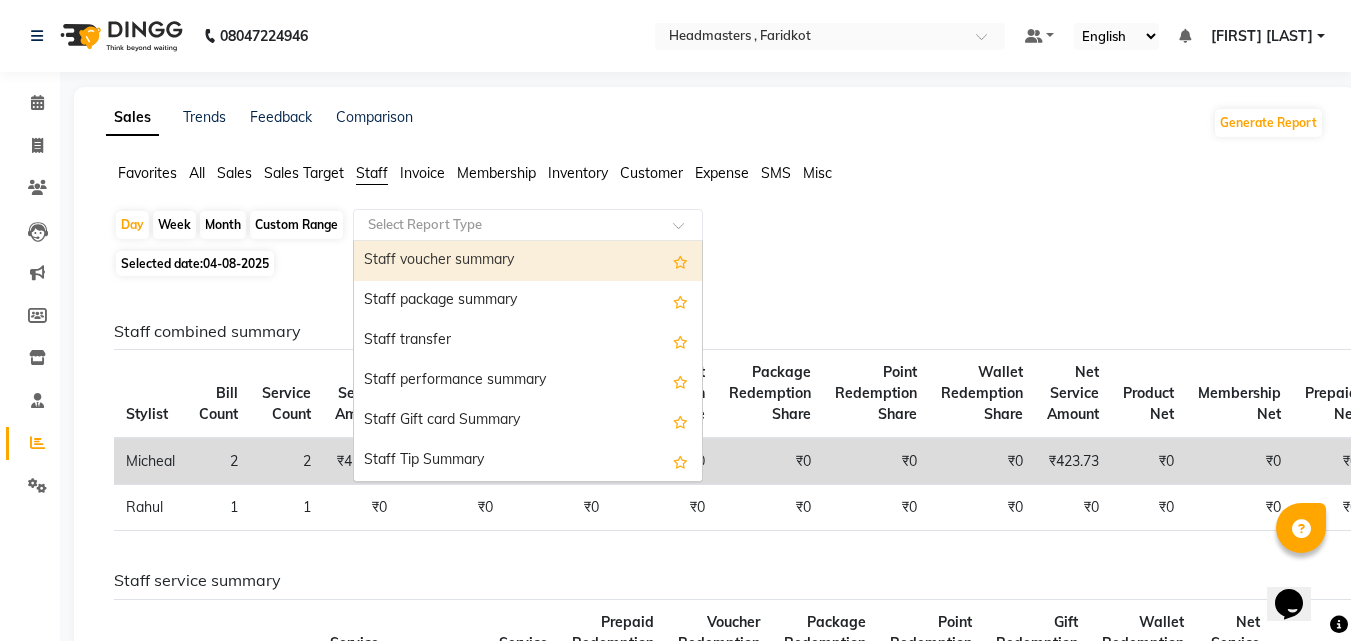 click 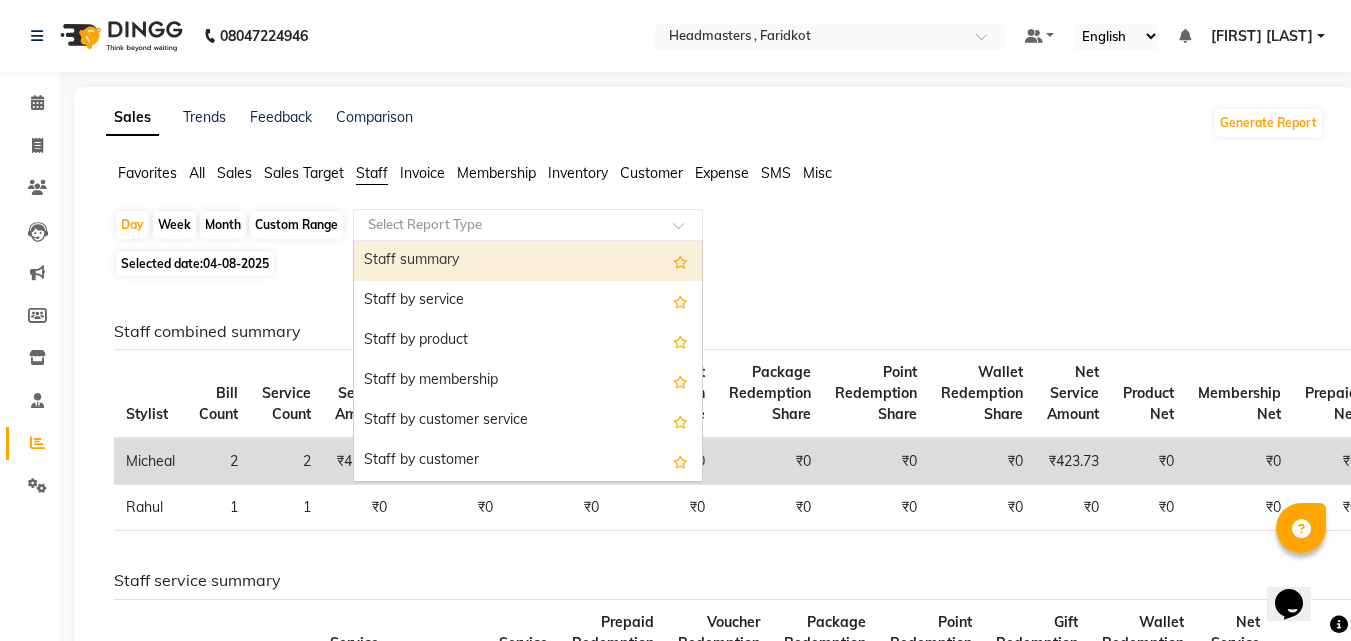 click 